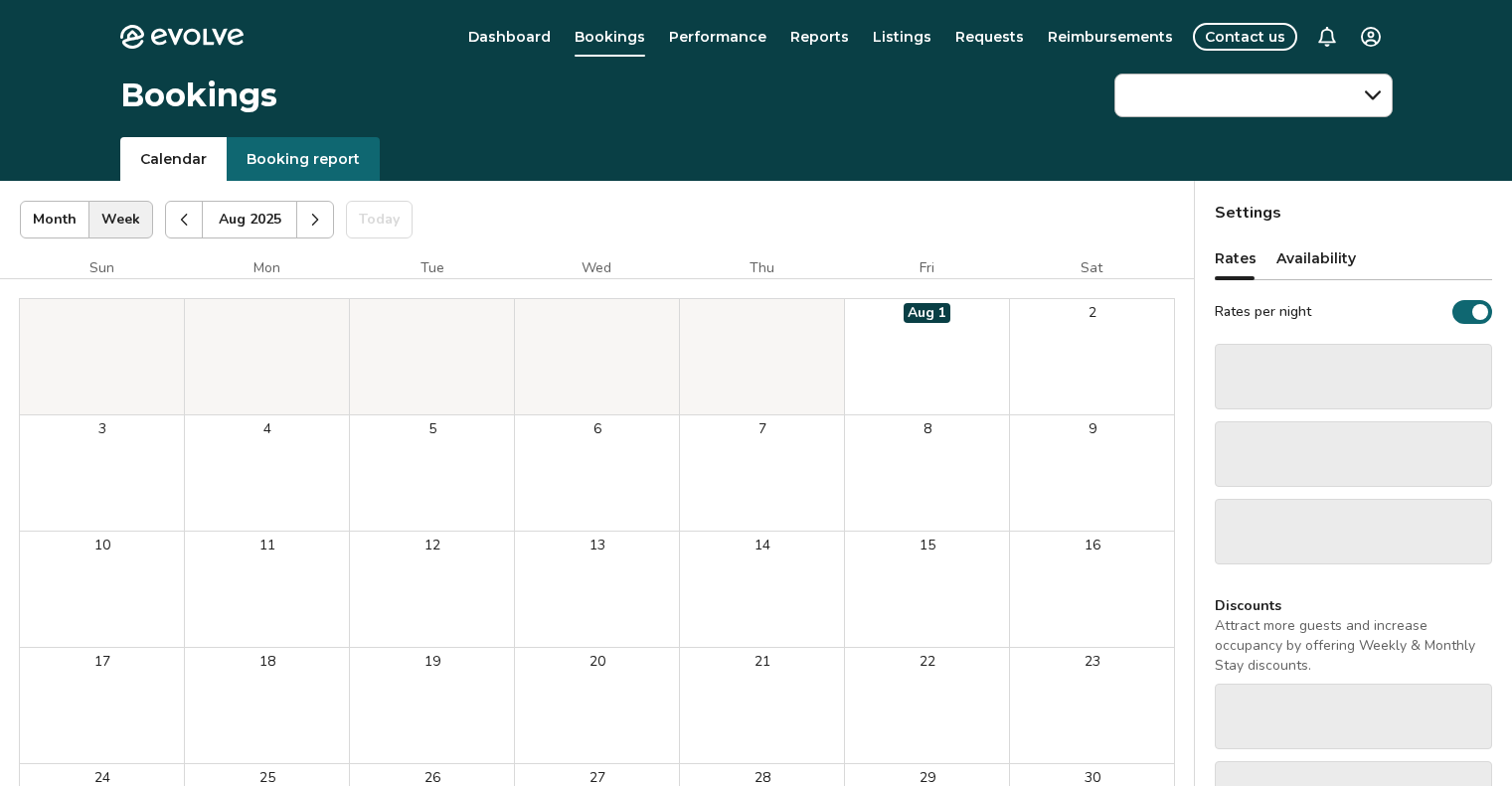scroll, scrollTop: 0, scrollLeft: 0, axis: both 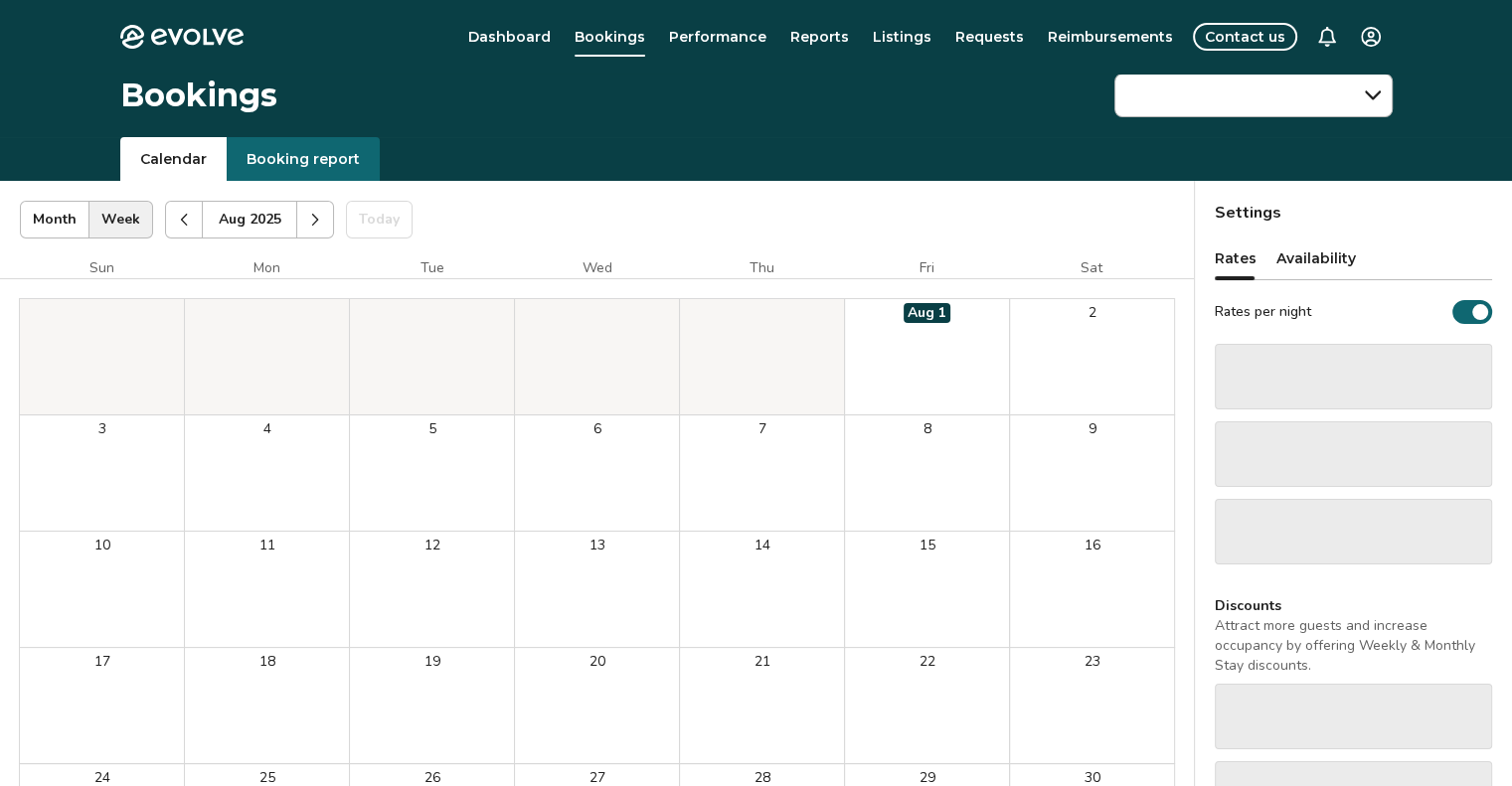 click on "Evolve Dashboard Bookings Performance Reports Listings Requests Reimbursements Contact us Bookings Calendar Booking report Aug [YEAR]  | Views Month Week Aug [YEAR] Today Settings Aug [YEAR] Sun Mon Tue Wed Thu Fri Sat Aug 1 2 3 4 5 6 7 8 9 10 11 12 13 14 15 16 17 18 19 20 21 22 23 24 25 26 27 28 29 30 31 Booking Pending Evolve/Owner Settings Discard changes? Are you sure you want to leave without saving your changes? Discard changes Keep Rates Availability Rates per night ‌ ‌ ‌ Discounts Attract more guests and increase occupancy by offering Weekly & Monthly Stay discounts. ‌ ‌ ‌ Help Center Get answers to your frequently asked questions. Learn more about your rate and discount settings. © 2013-Present Evolve Vacation Rental Network Privacy Policy | Terms of Service" at bounding box center (756, 567) 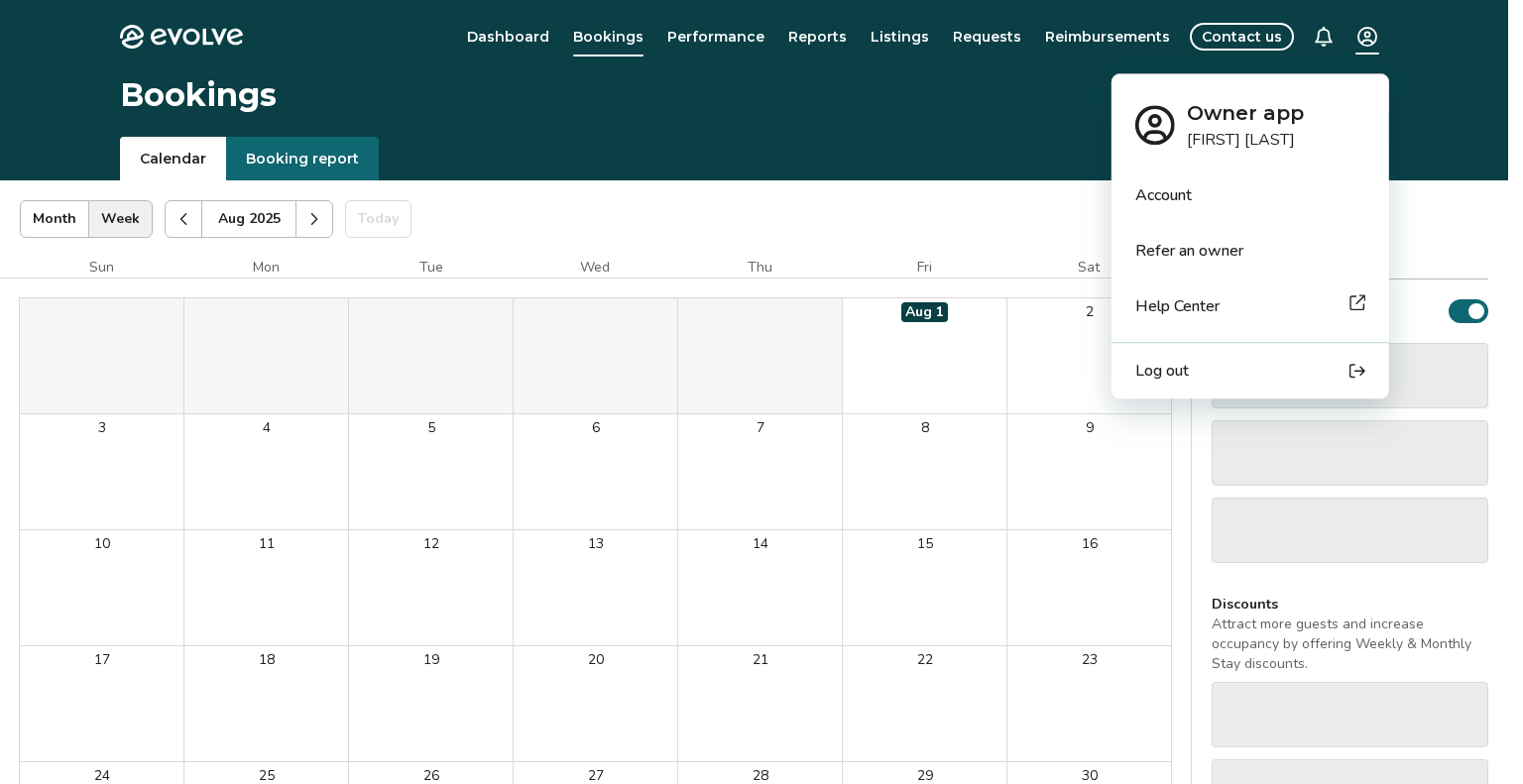 click on "Evolve Dashboard Bookings Performance Reports Listings Requests Reimbursements Contact us Bookings Calendar Booking report Aug [YEAR]  | Views Month Week Aug [YEAR] Today Settings Aug [YEAR] Sun Mon Tue Wed Thu Fri Sat Aug 1 2 3 4 5 6 7 8 9 10 11 12 13 14 15 16 17 18 19 20 21 22 23 24 25 26 27 28 29 30 31 Booking Pending Evolve/Owner Settings Discard changes? Are you sure you want to leave without saving your changes? Discard changes Keep Rates Availability Rates per night ‌ ‌ ‌ Discounts Attract more guests and increase occupancy by offering Weekly & Monthly Stay discounts. ‌ ‌ ‌ Help Center Get answers to your frequently asked questions. Learn more about your rate and discount settings. © 2013-Present Evolve Vacation Rental Network Privacy Policy | Terms of Service
Owner app [FIRST]   [LAST] Account Refer an owner Help Center Log out" at bounding box center (762, 566) 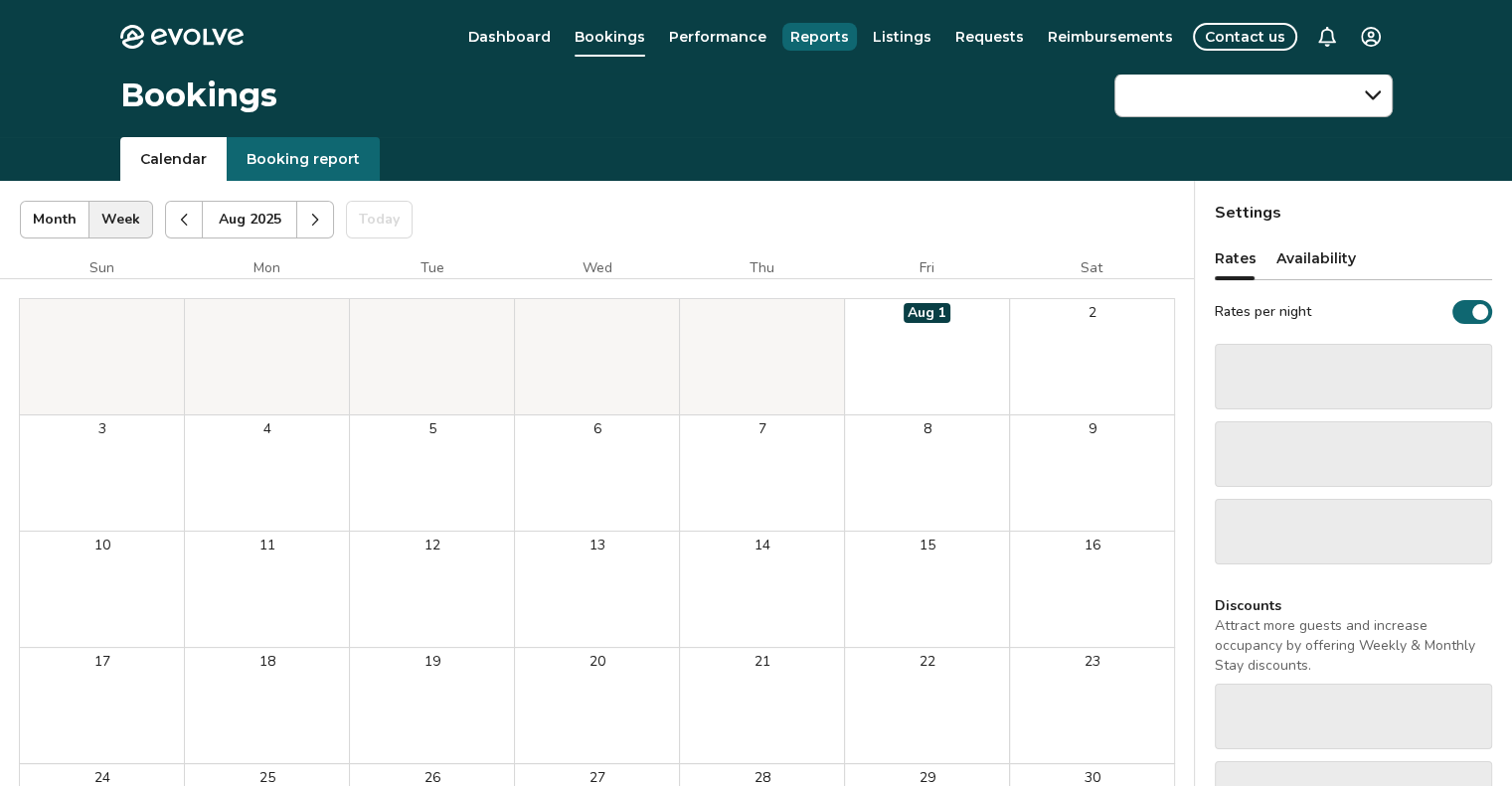 click on "Reports" at bounding box center (819, 37) 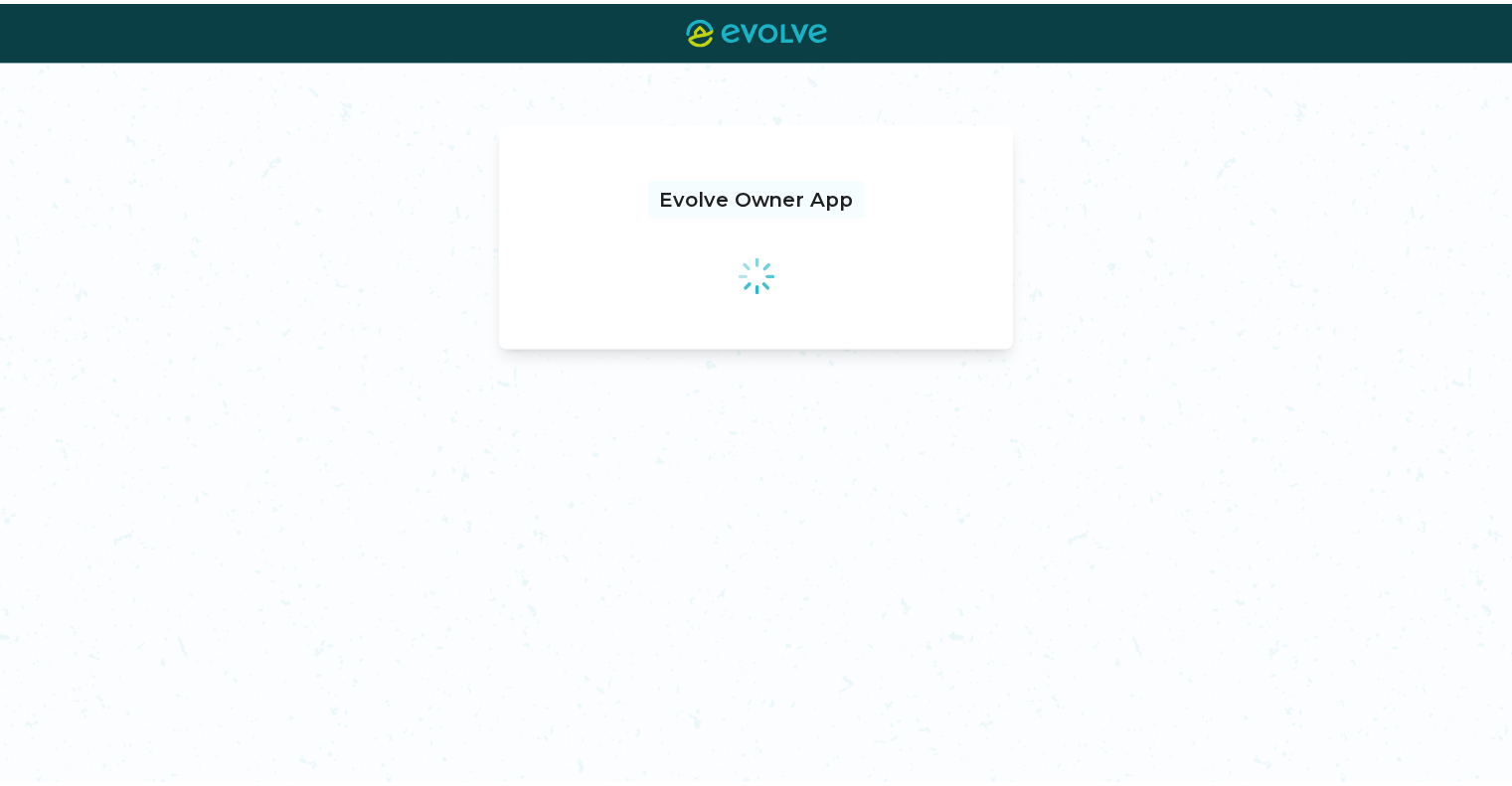 scroll, scrollTop: 0, scrollLeft: 0, axis: both 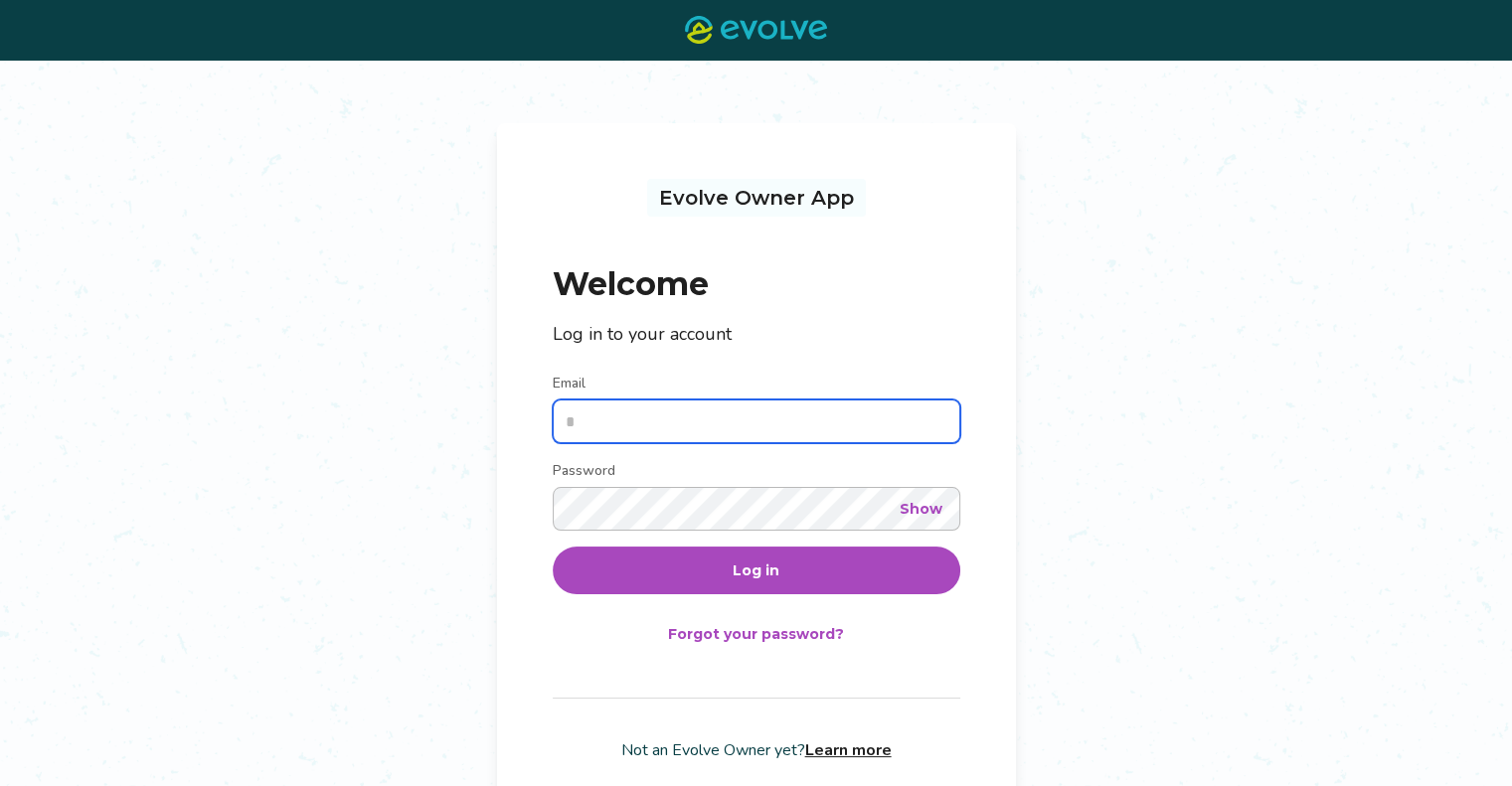type on "**********" 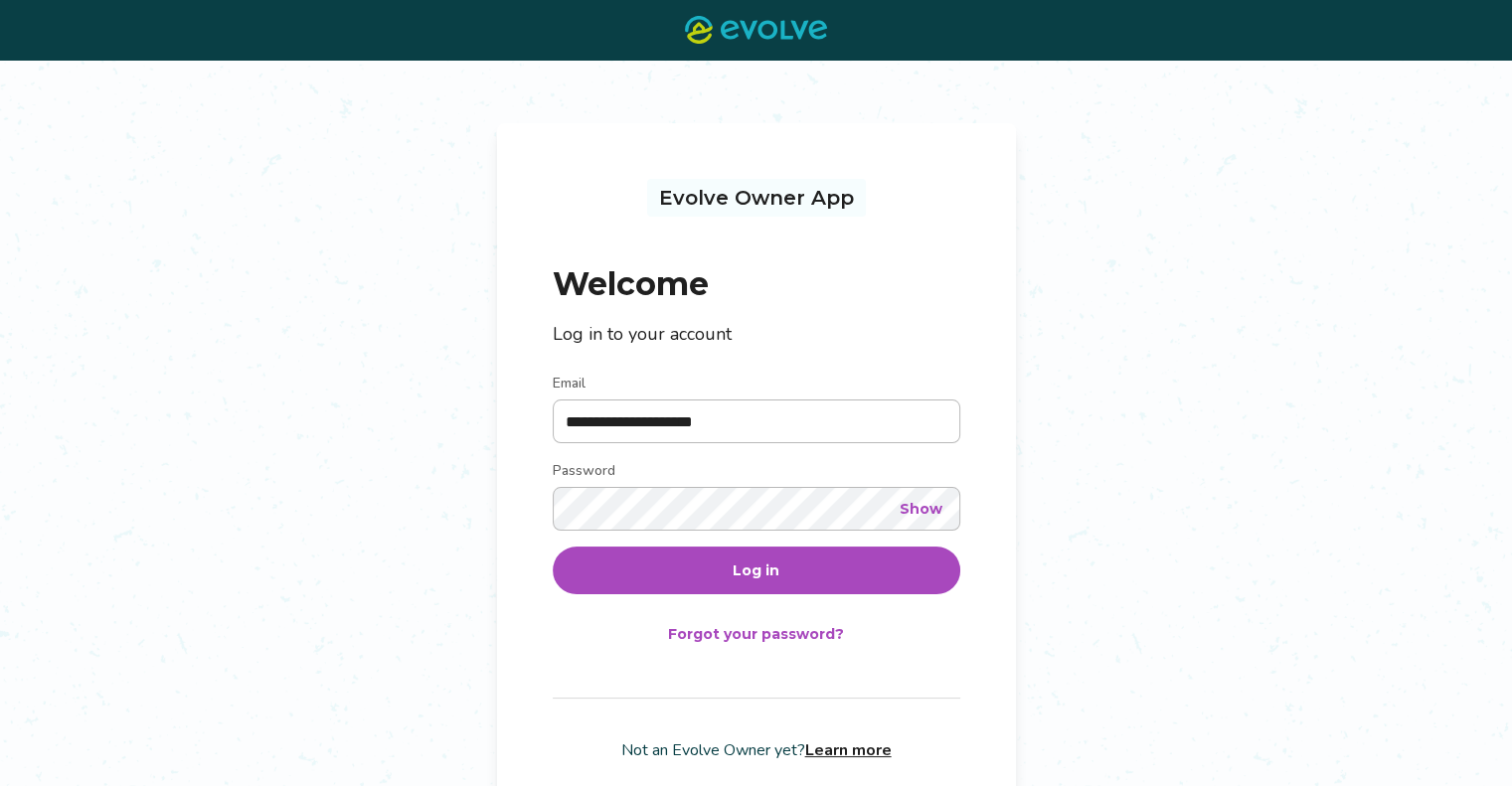 click on "Log in" at bounding box center (756, 570) 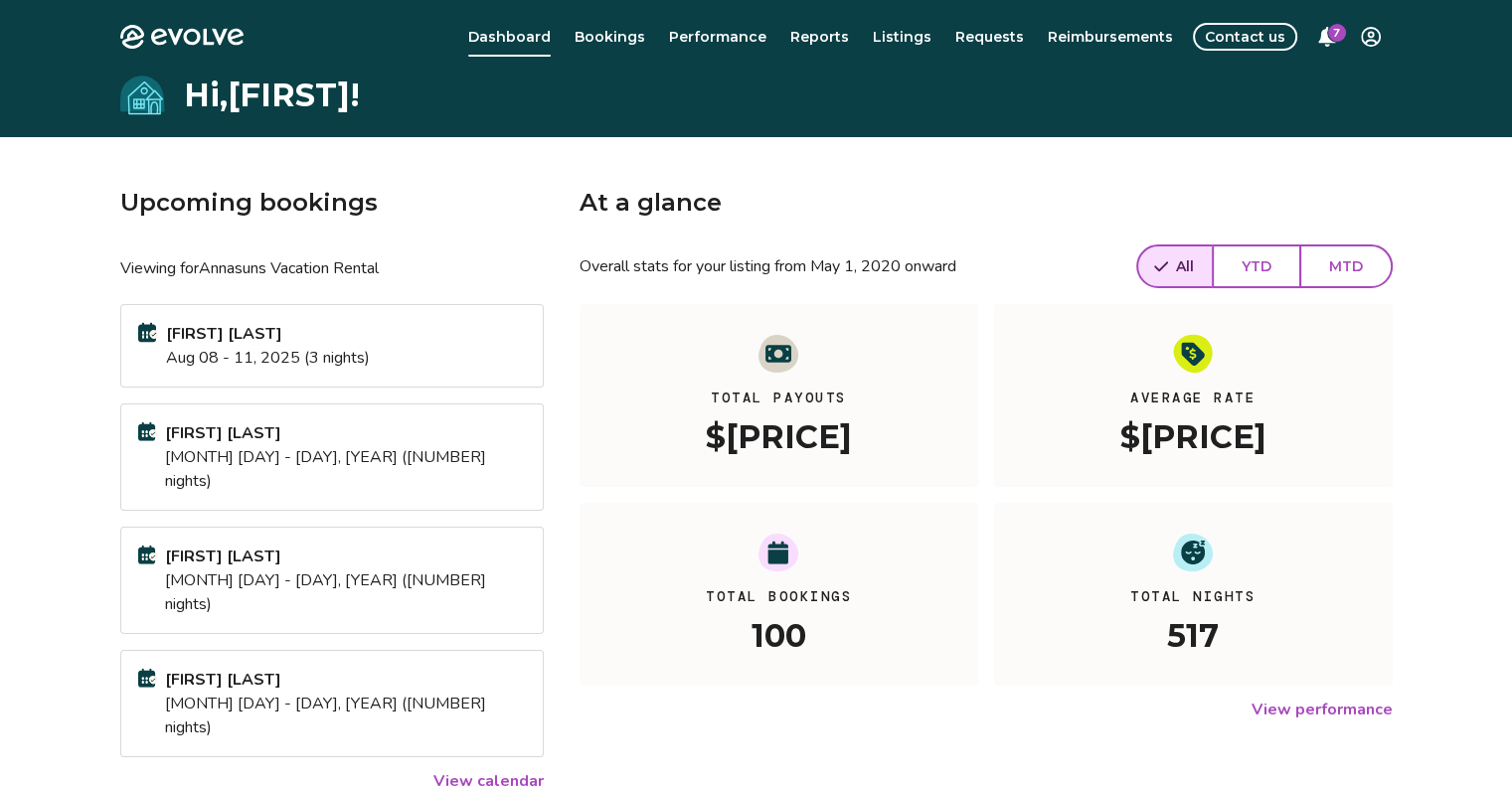 click on "MTD" at bounding box center (1346, 266) 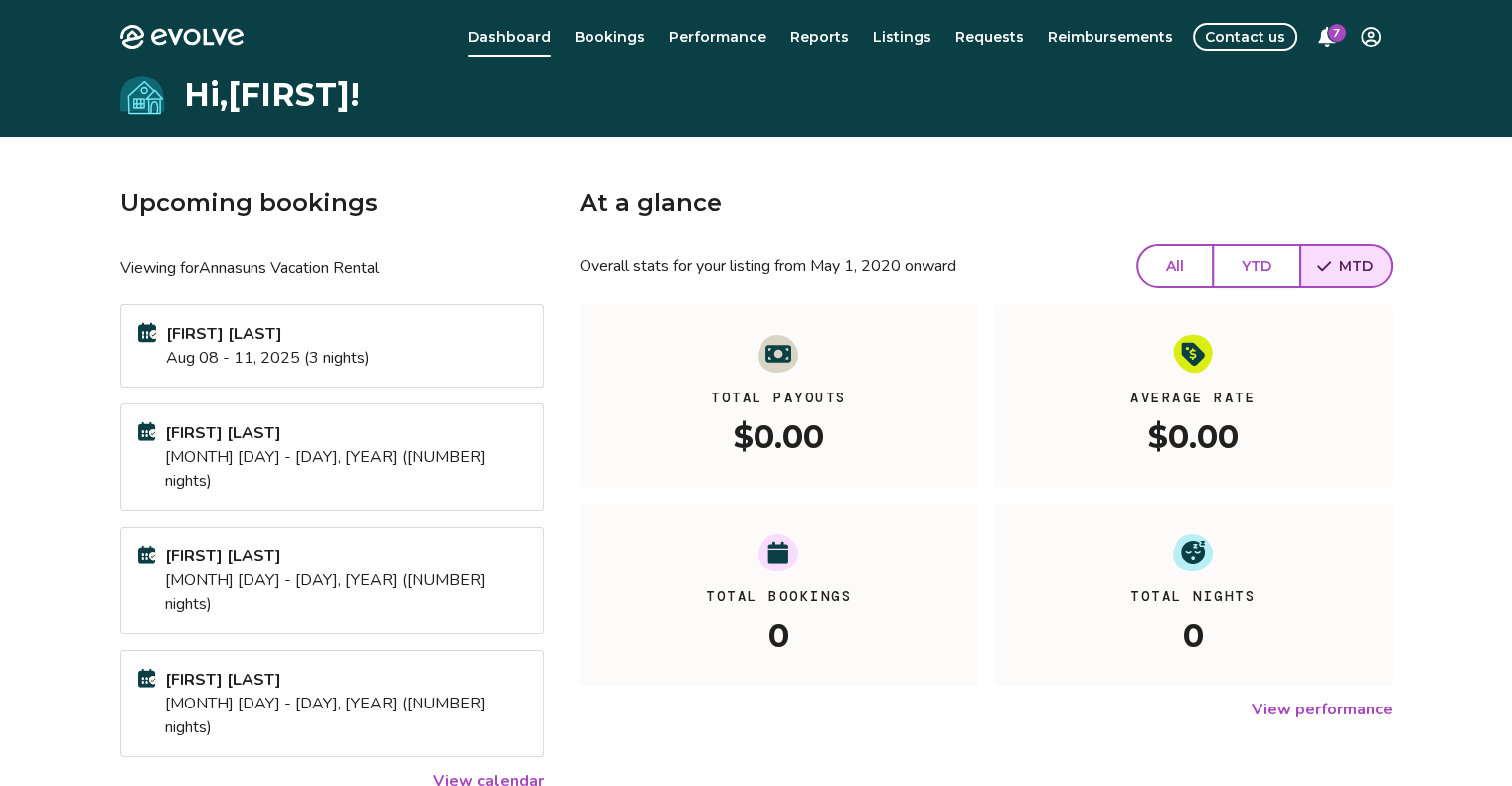 click on "All" at bounding box center [1175, 266] 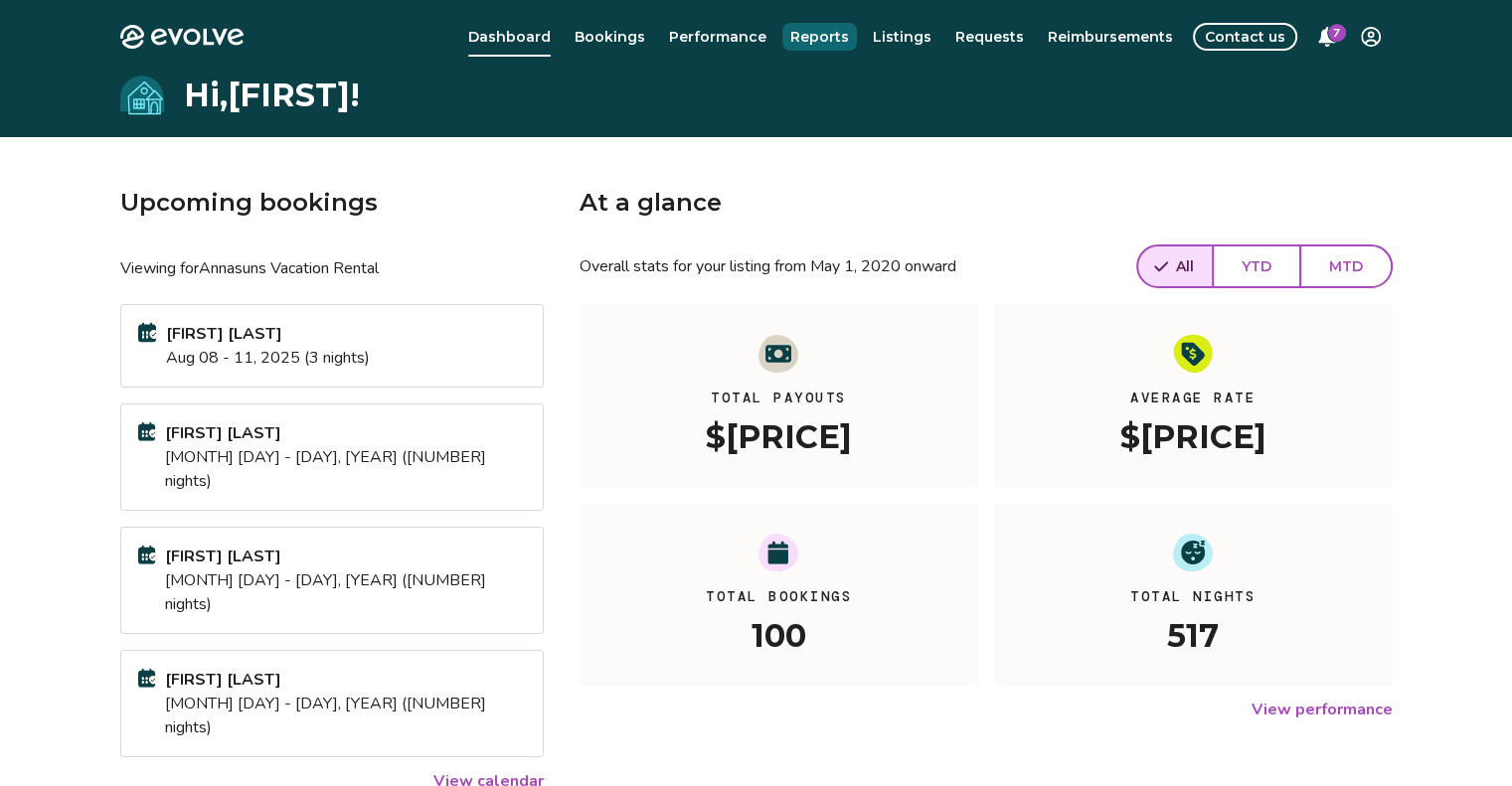 click on "Reports" at bounding box center [819, 37] 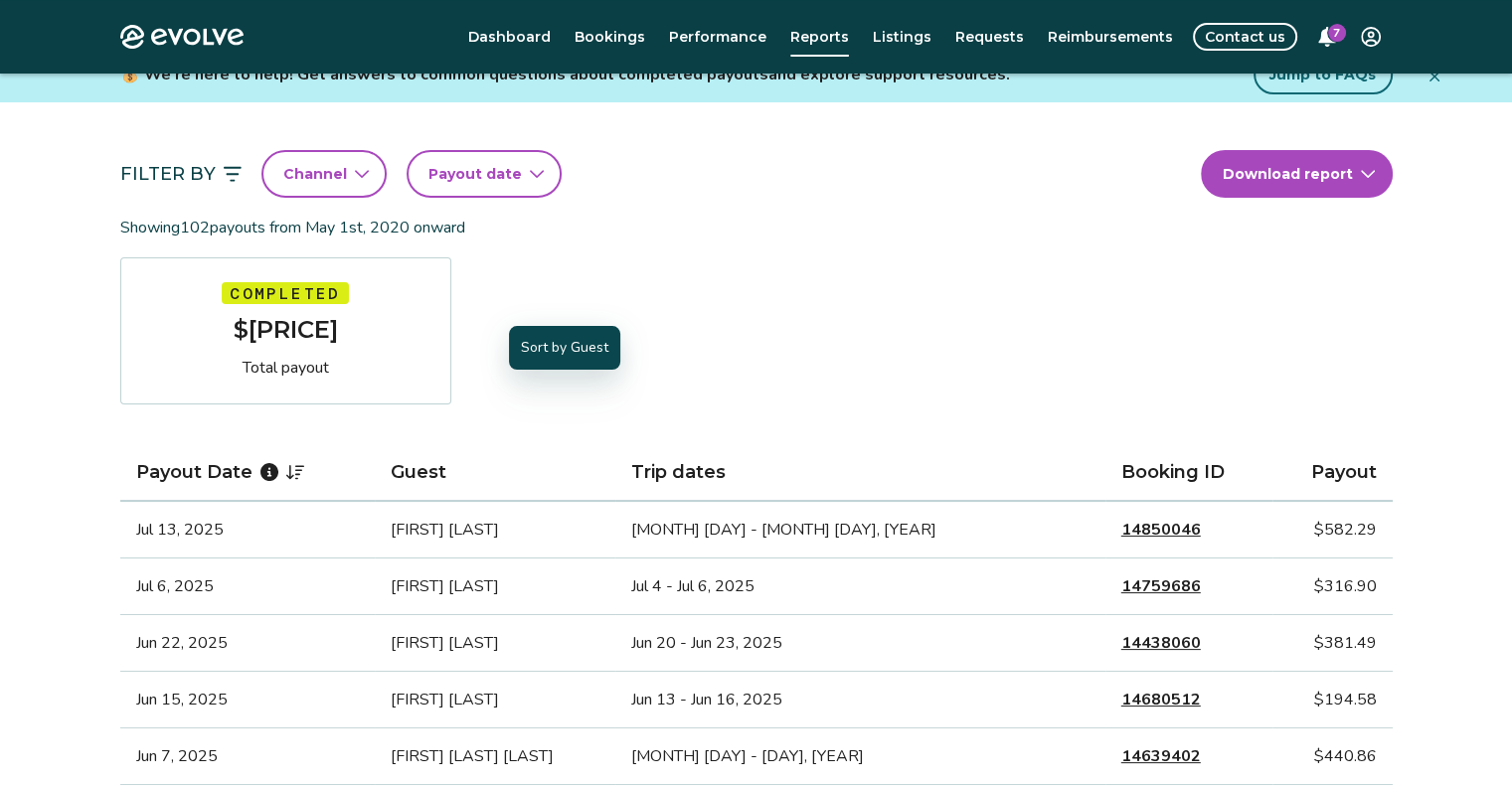 scroll, scrollTop: 99, scrollLeft: 0, axis: vertical 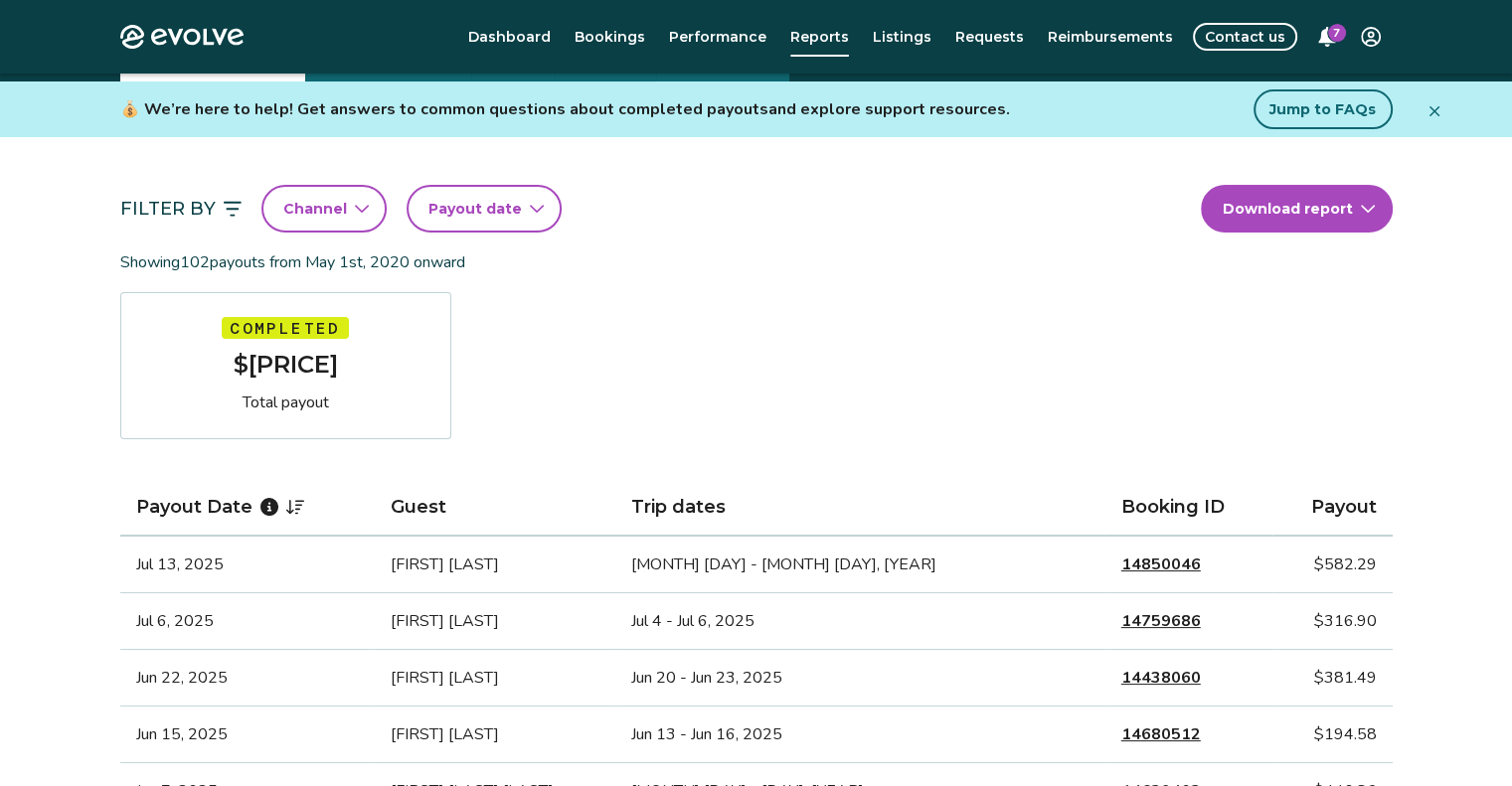 click on "Channel" at bounding box center (315, 209) 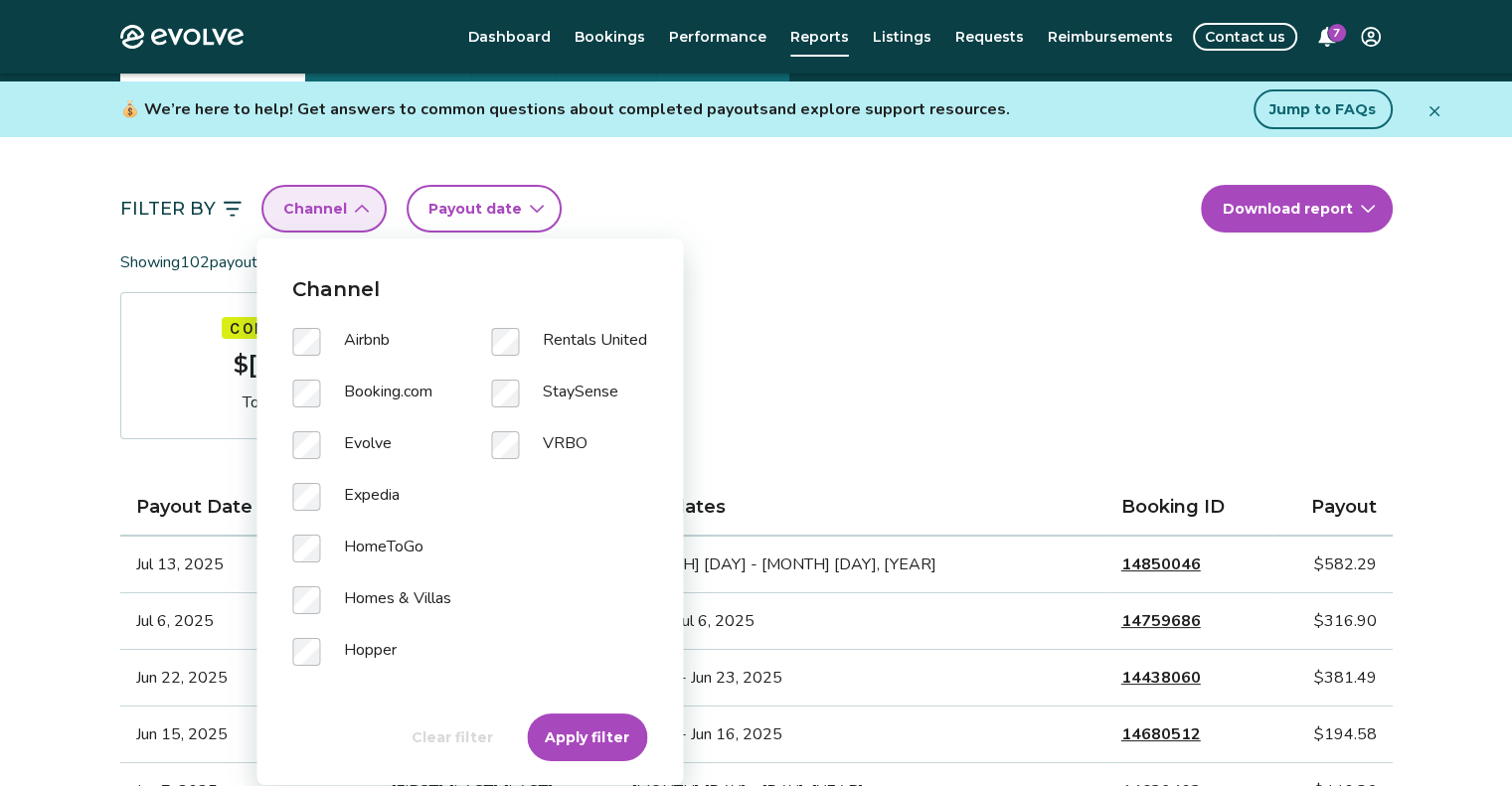 click on "Showing  102  payouts   from [MONTH] [DAY], [YEAR] onward" at bounding box center [756, 262] 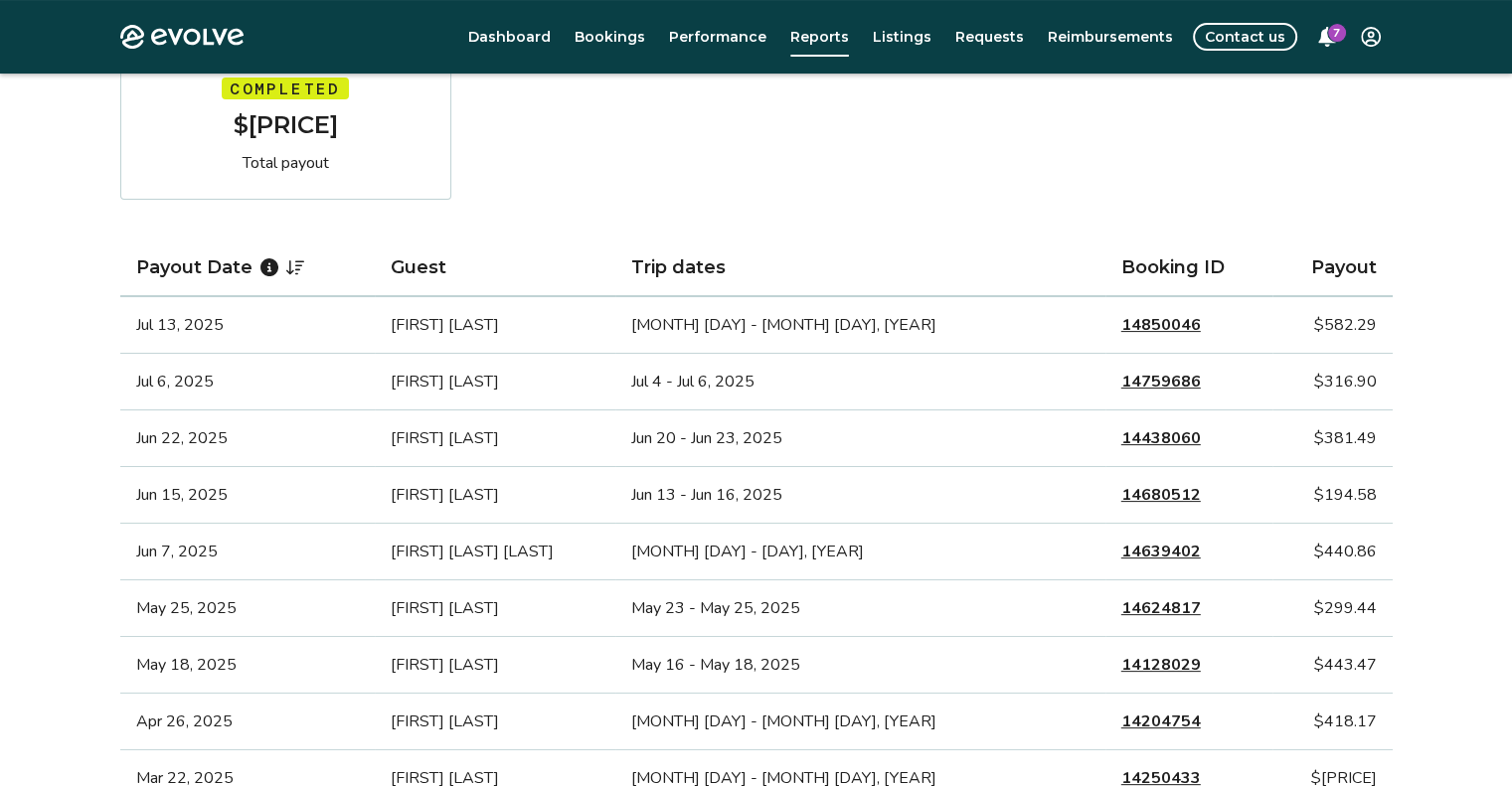 scroll, scrollTop: 497, scrollLeft: 0, axis: vertical 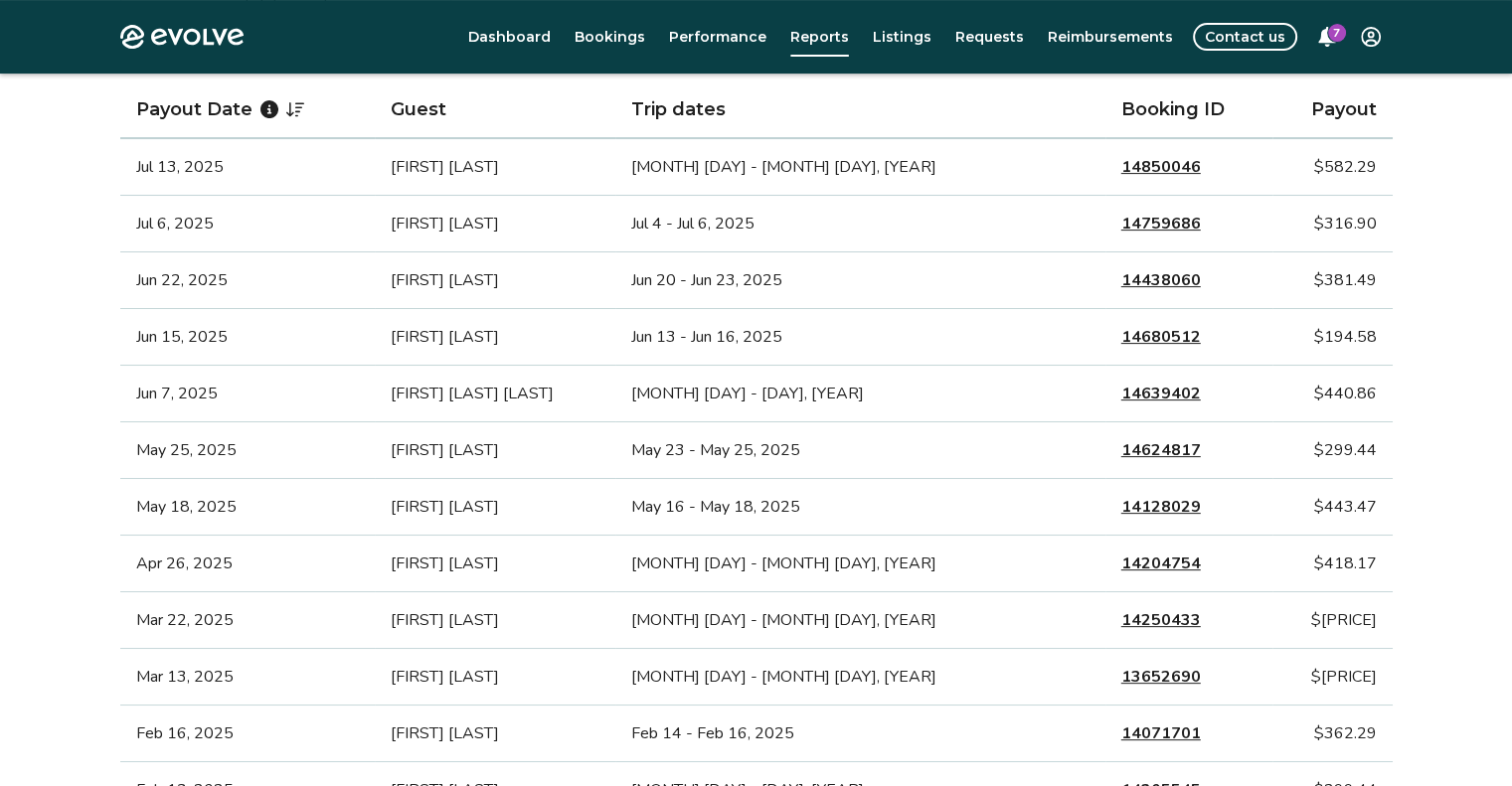 click on "14759686" at bounding box center [1161, 224] 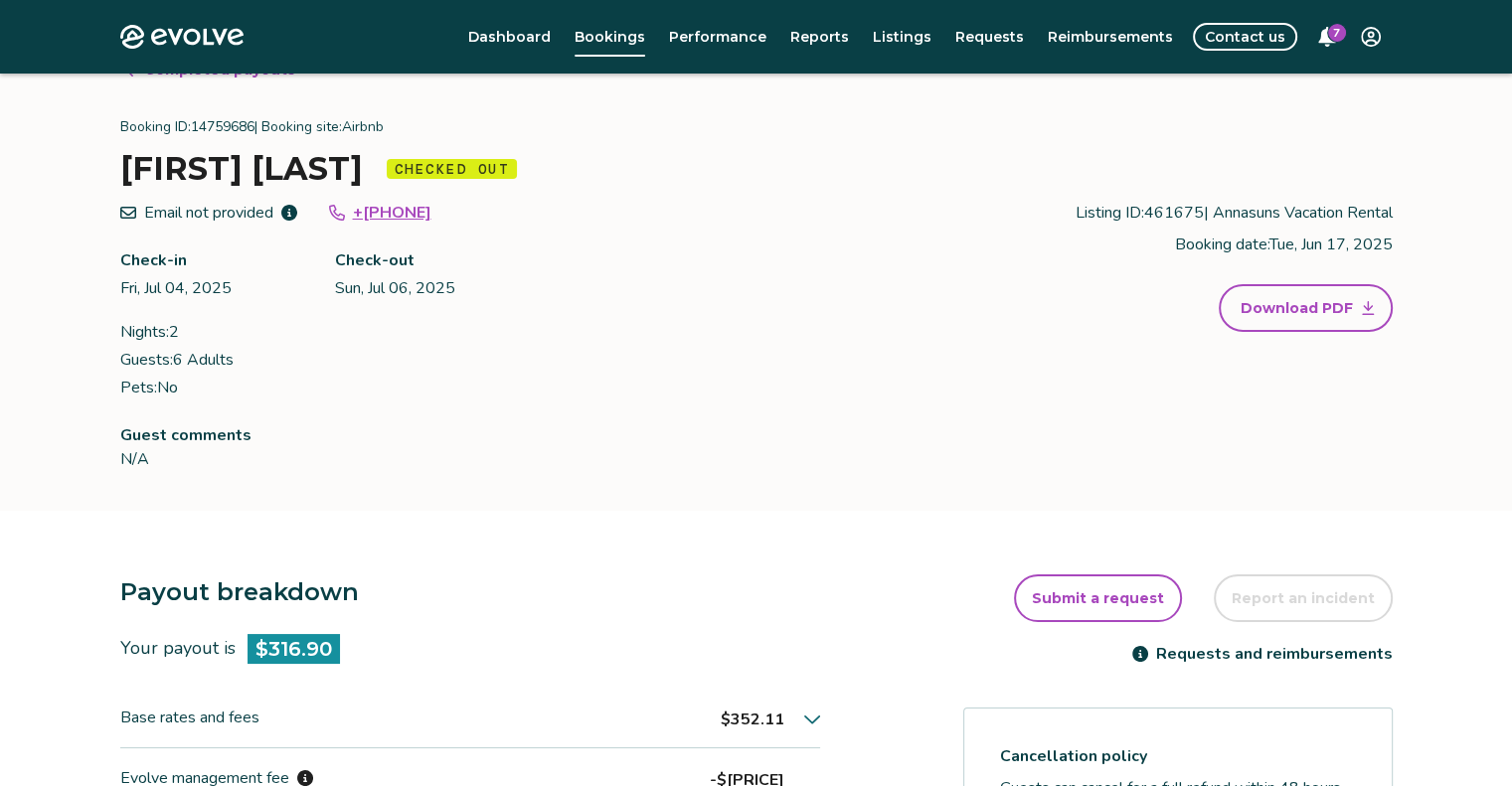 scroll, scrollTop: 0, scrollLeft: 0, axis: both 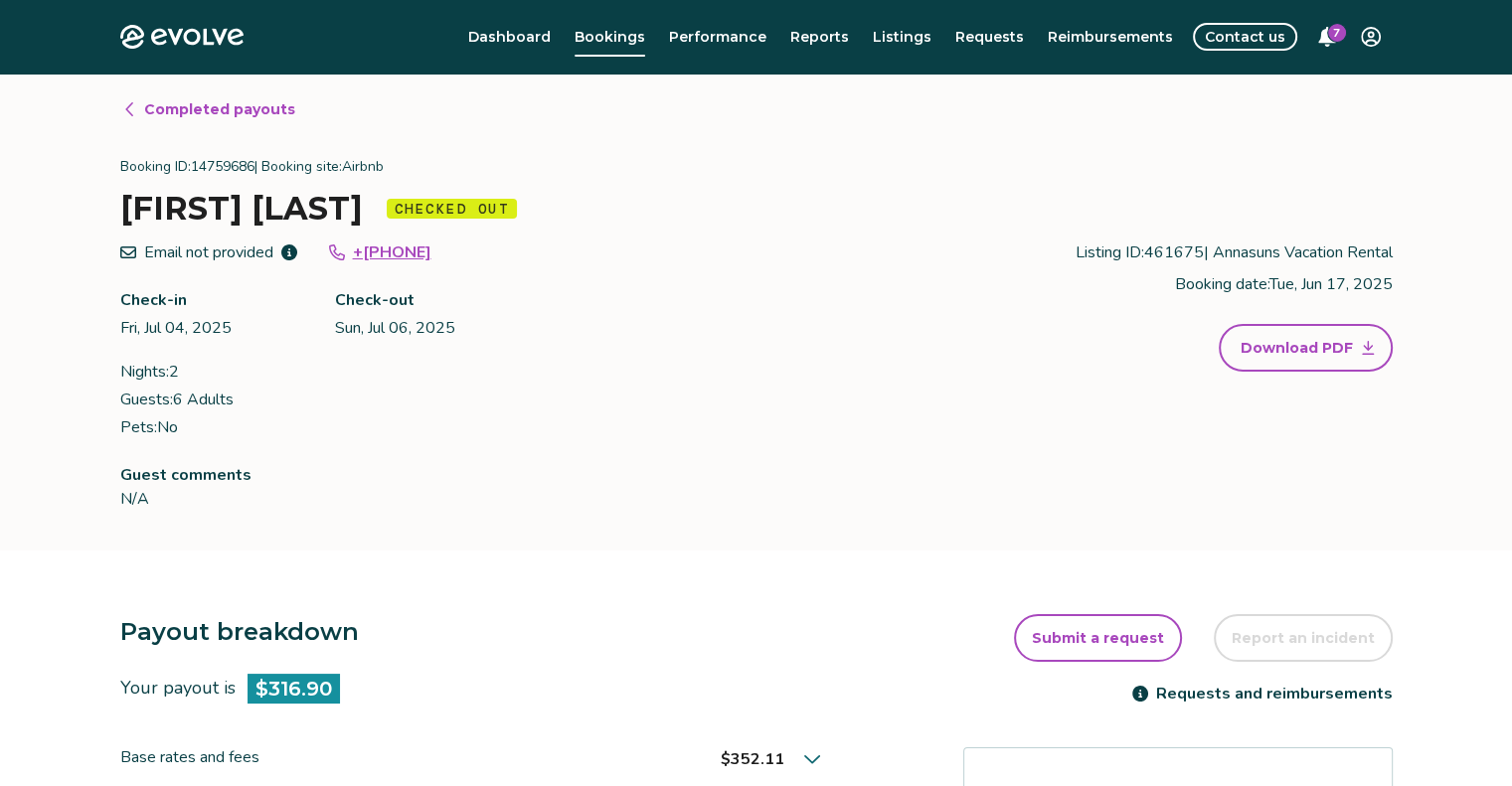 click on "Completed payouts" at bounding box center [220, 109] 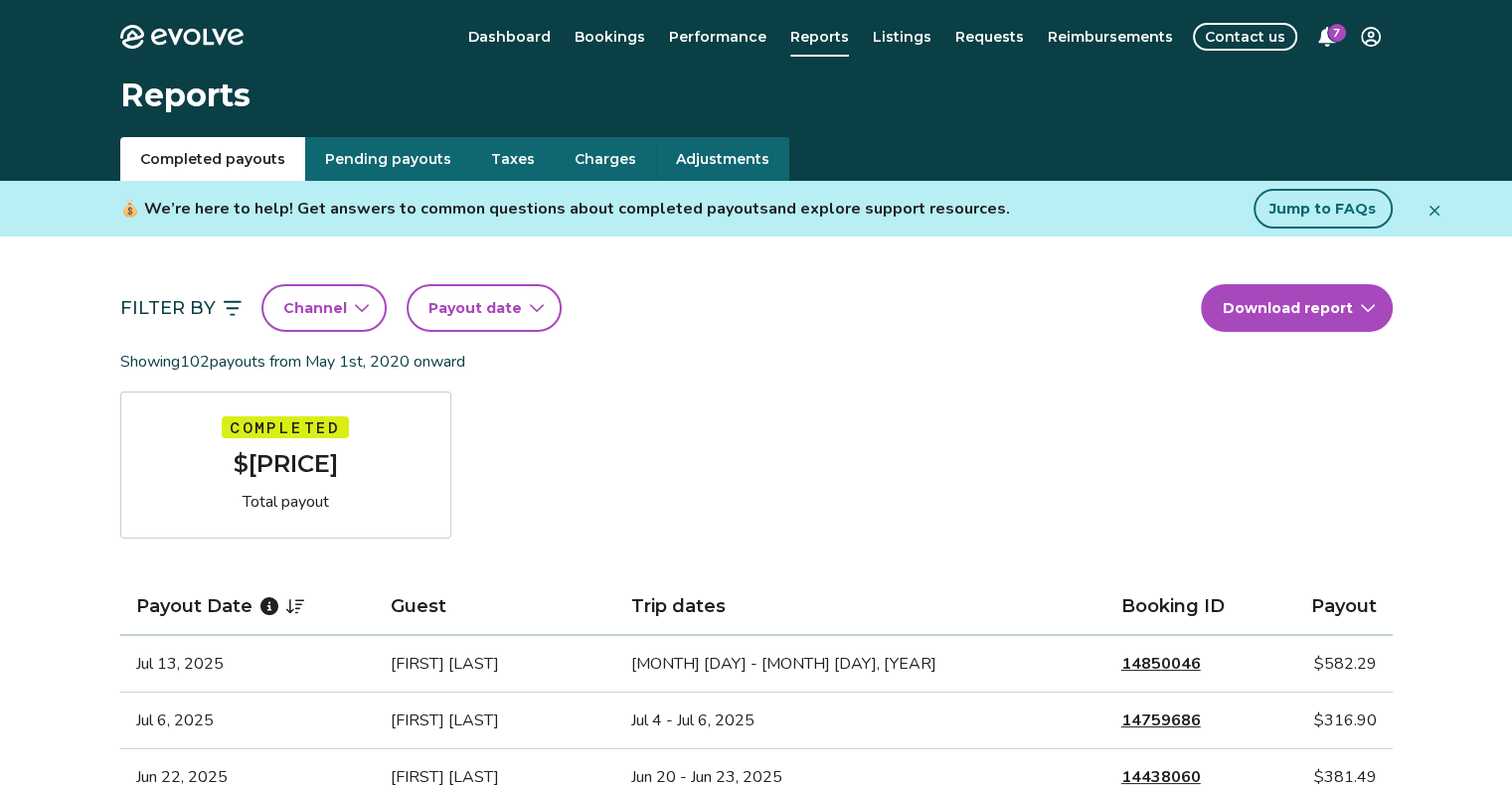 click on "[FIRST] [LAST]" at bounding box center [495, 664] 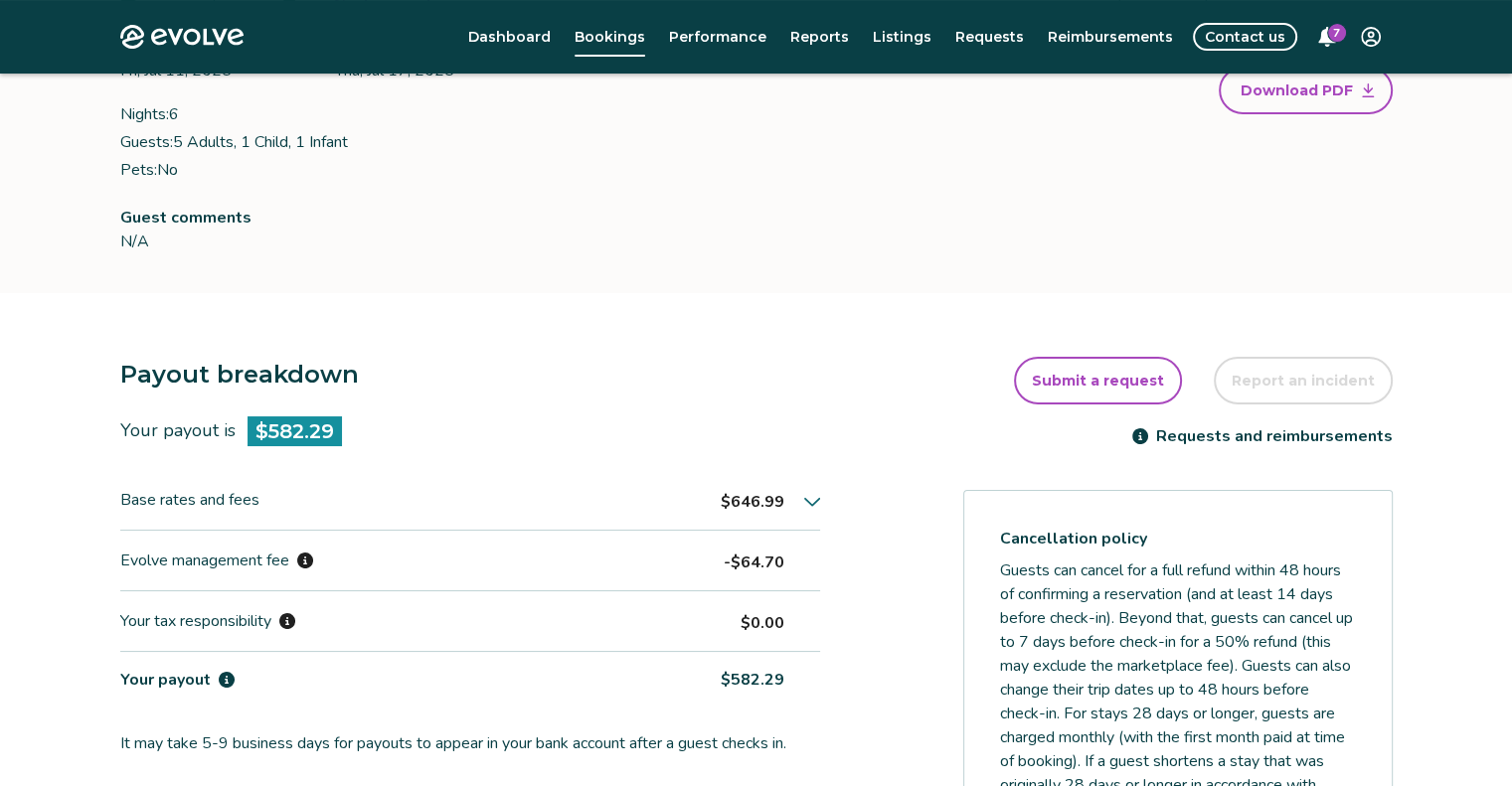 scroll, scrollTop: 497, scrollLeft: 0, axis: vertical 